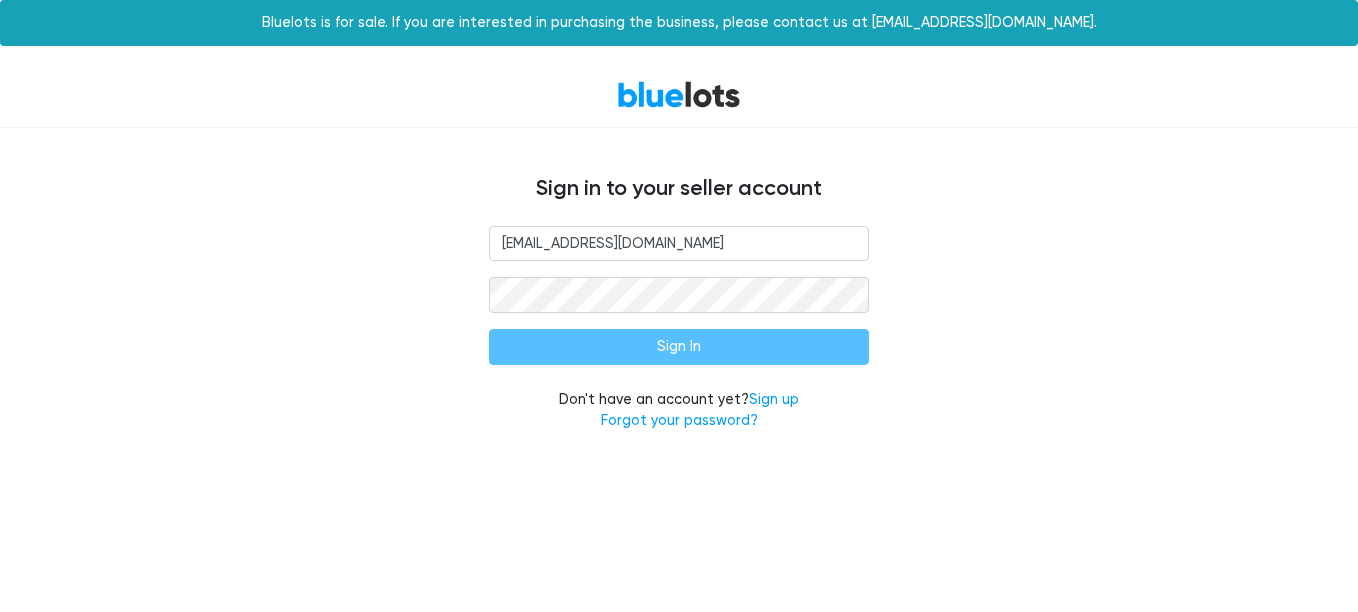 scroll, scrollTop: 0, scrollLeft: 0, axis: both 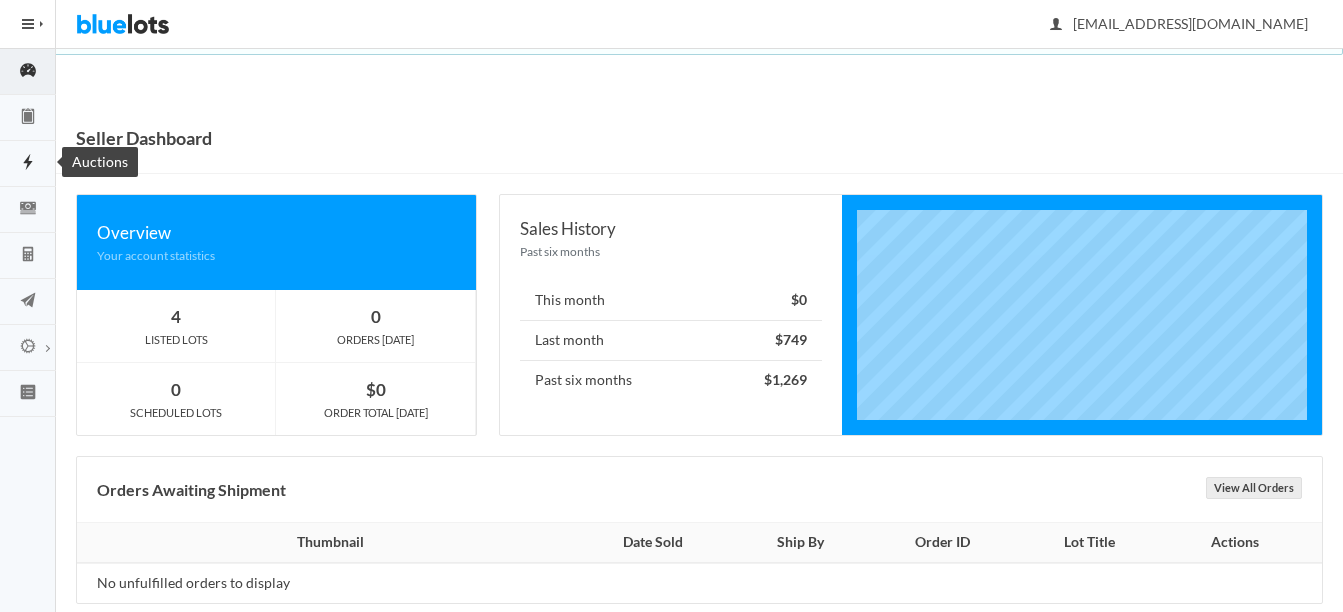 click 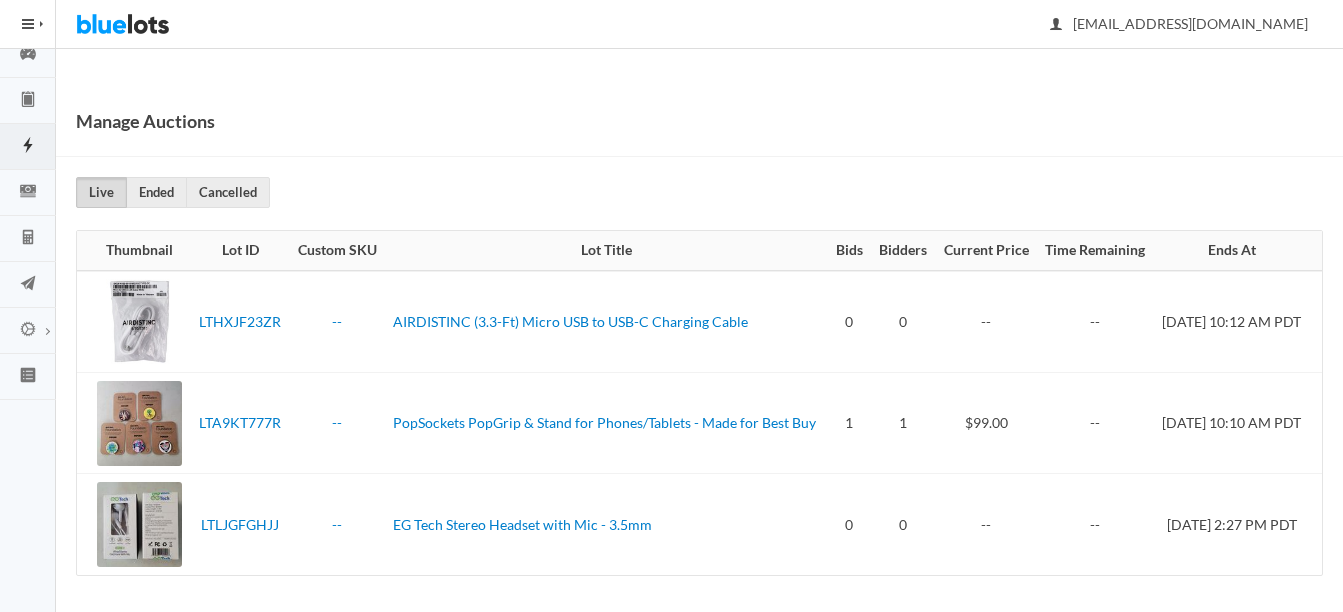 scroll, scrollTop: 44, scrollLeft: 0, axis: vertical 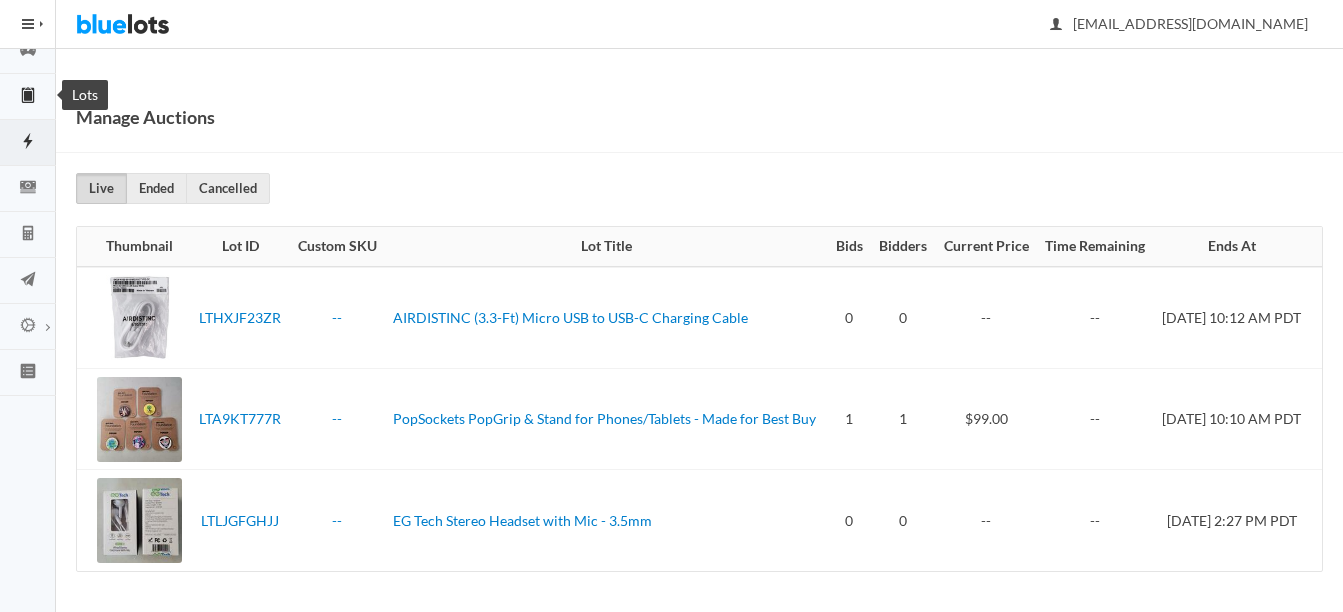 click at bounding box center [28, 96] 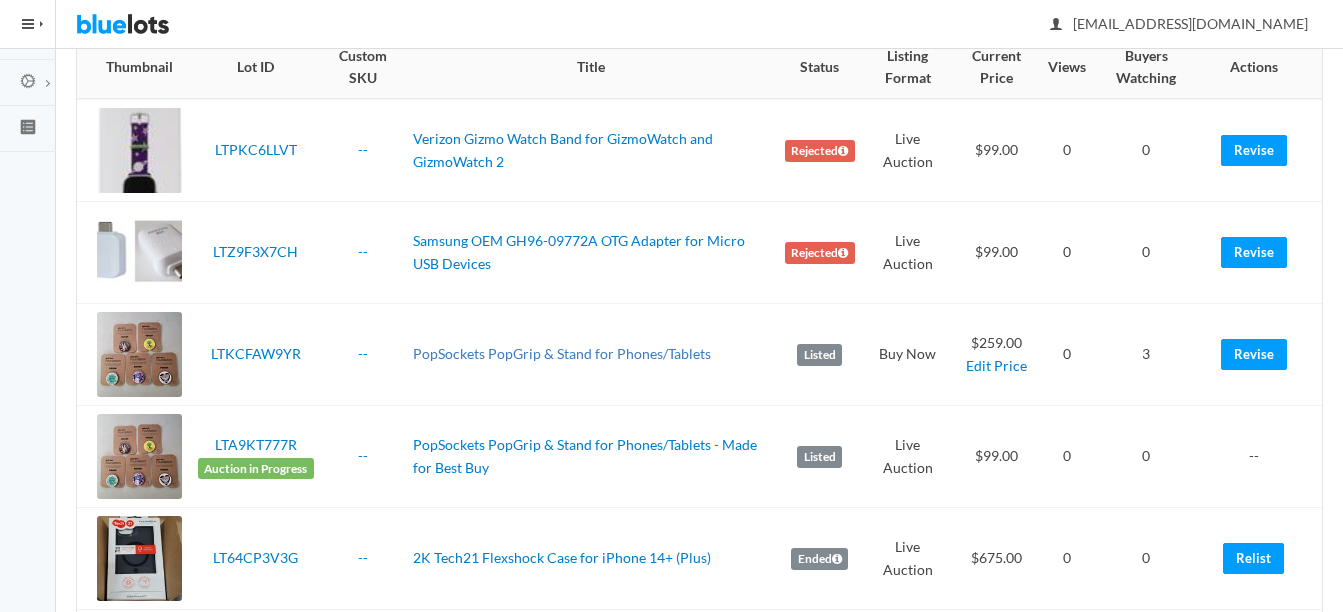 scroll, scrollTop: 300, scrollLeft: 0, axis: vertical 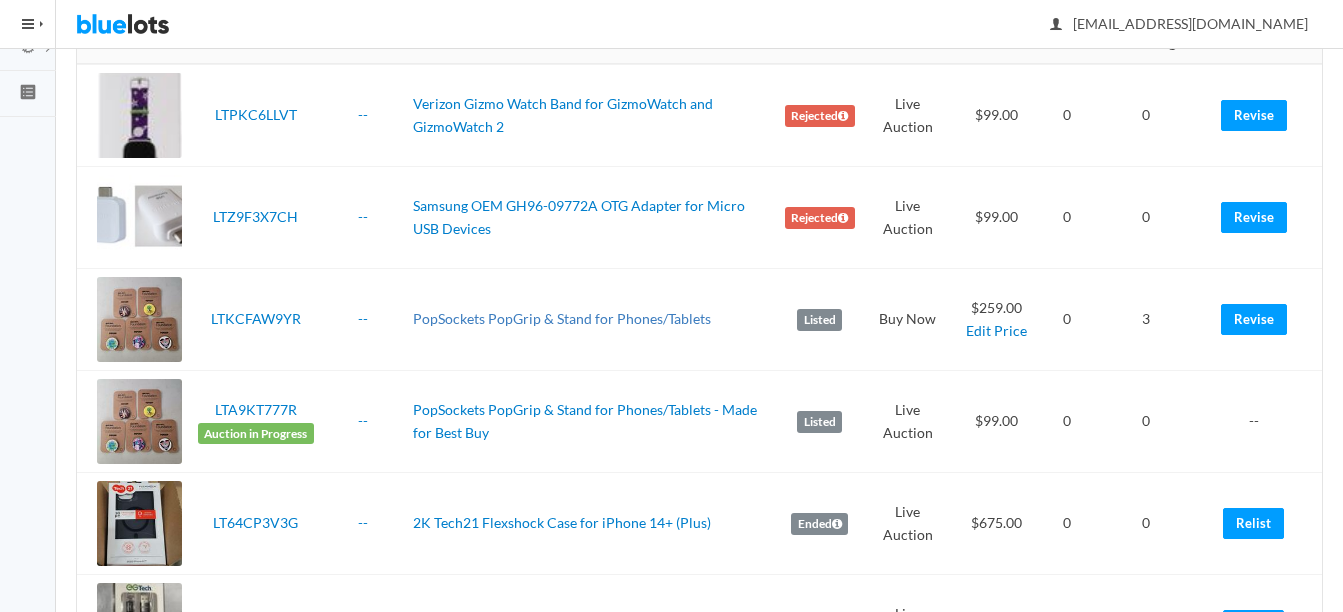 click on "PopSockets PopGrip & Stand for Phones/Tablets" at bounding box center (562, 318) 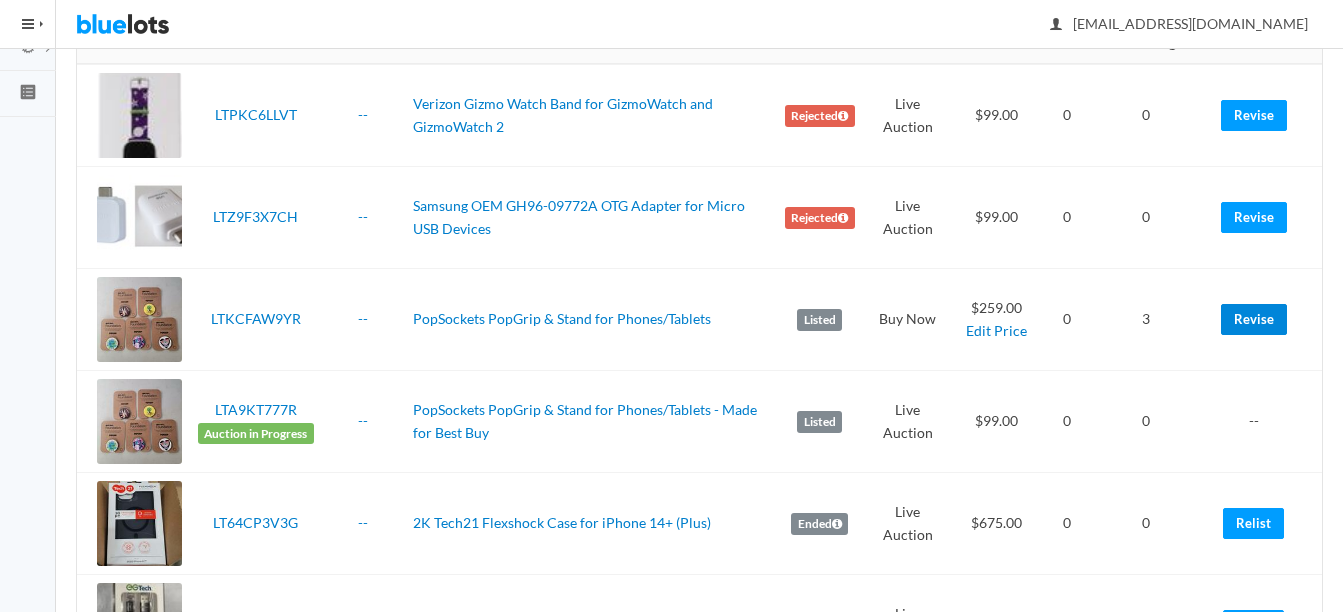 click on "Revise" at bounding box center (1254, 319) 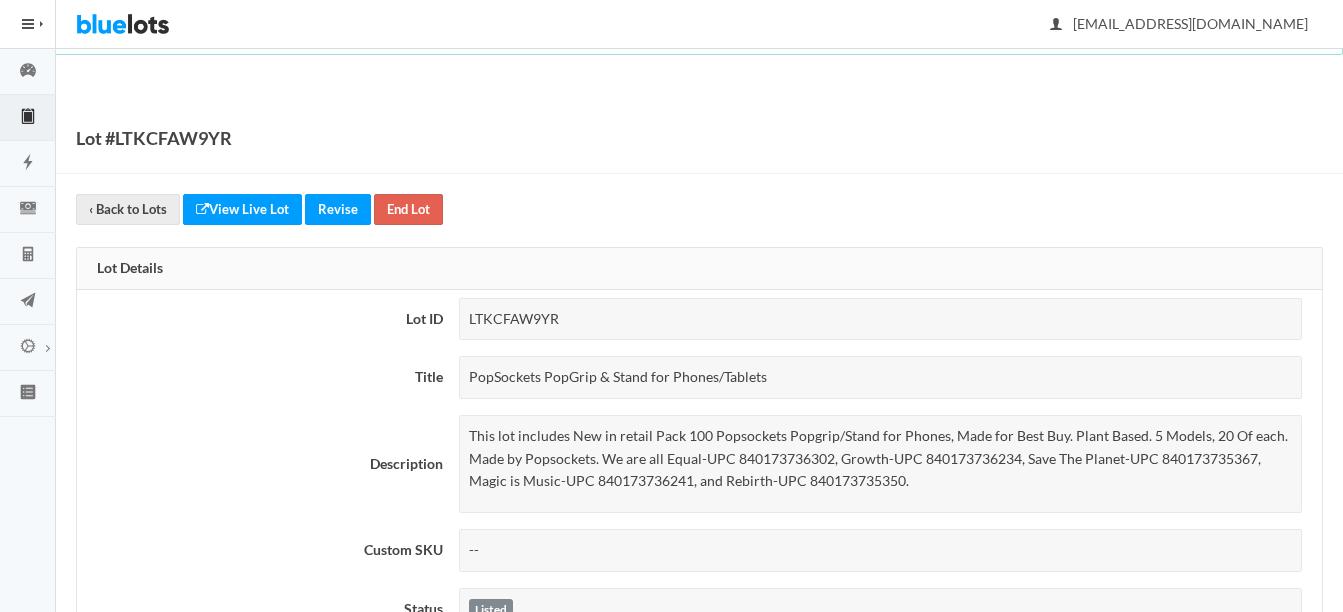 scroll, scrollTop: 0, scrollLeft: 0, axis: both 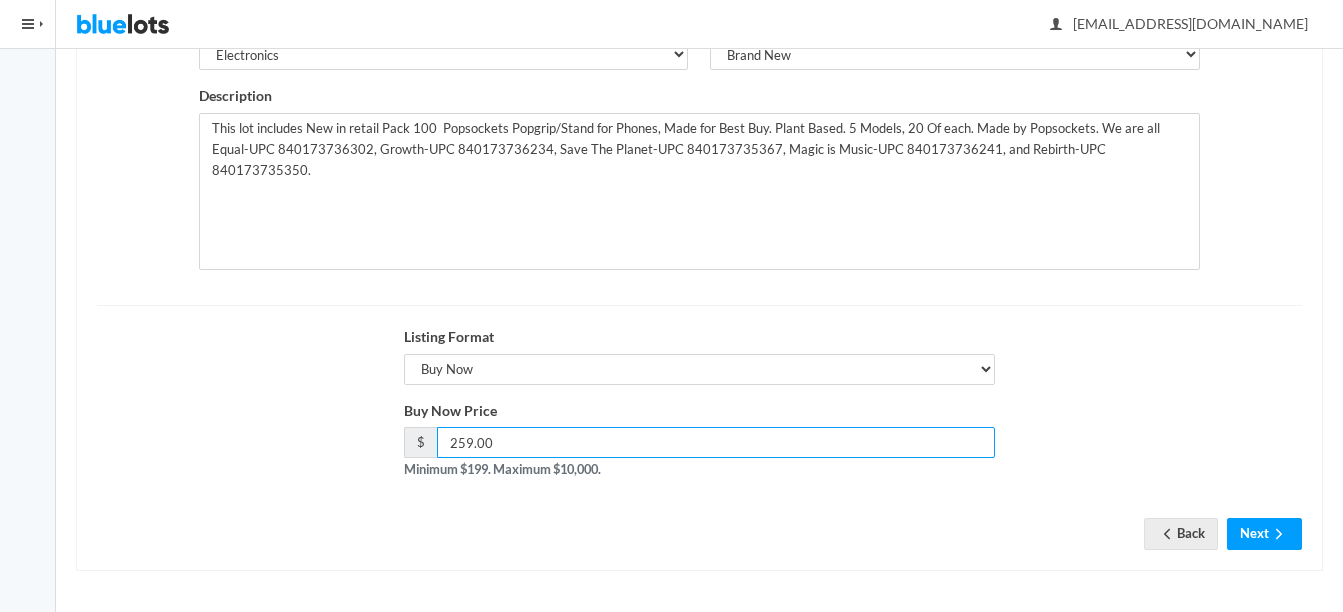 click on "259.00" at bounding box center [716, 442] 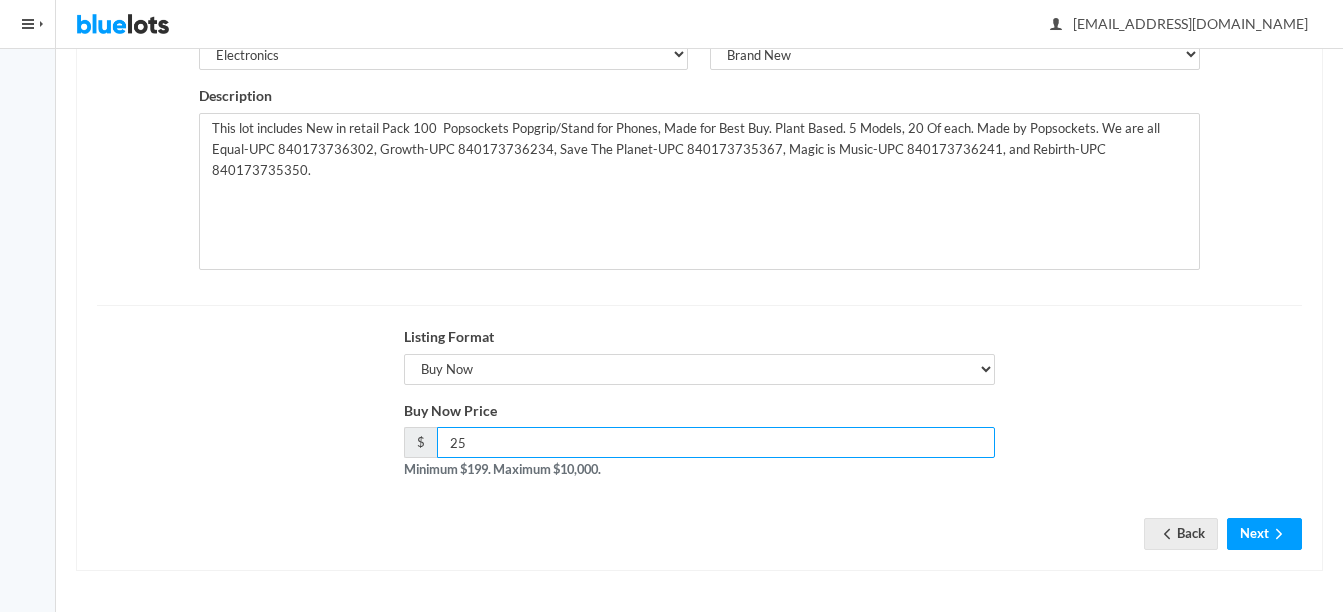 type on "2" 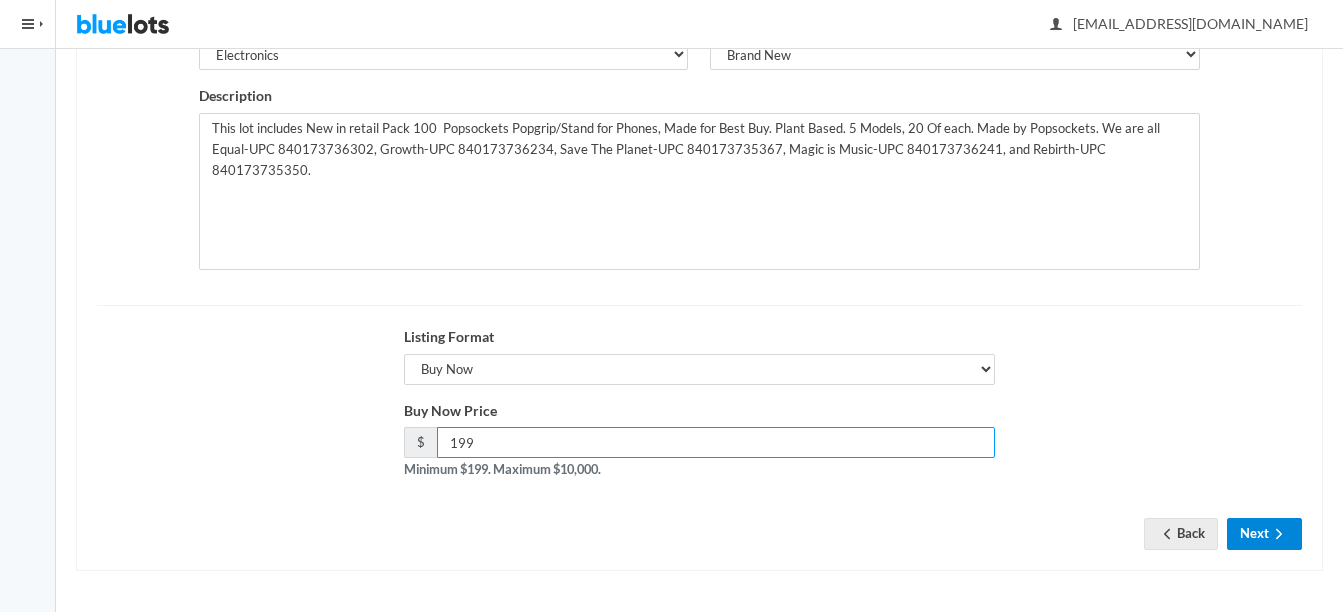 type on "199" 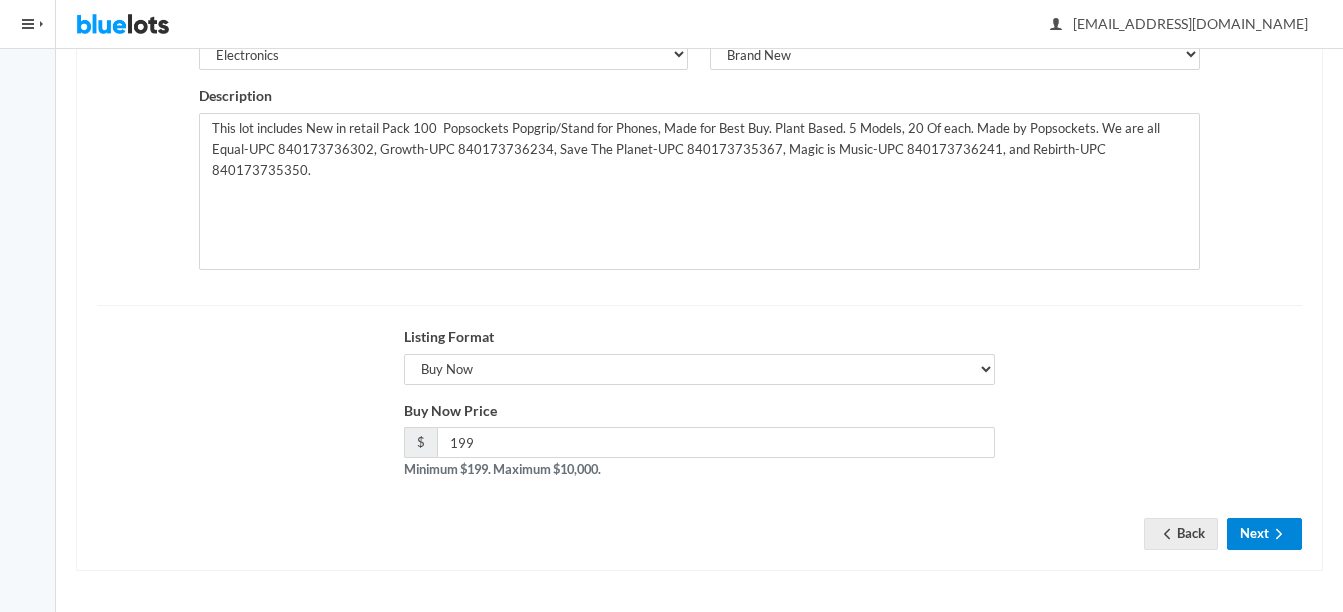 click on "Next" at bounding box center [1264, 533] 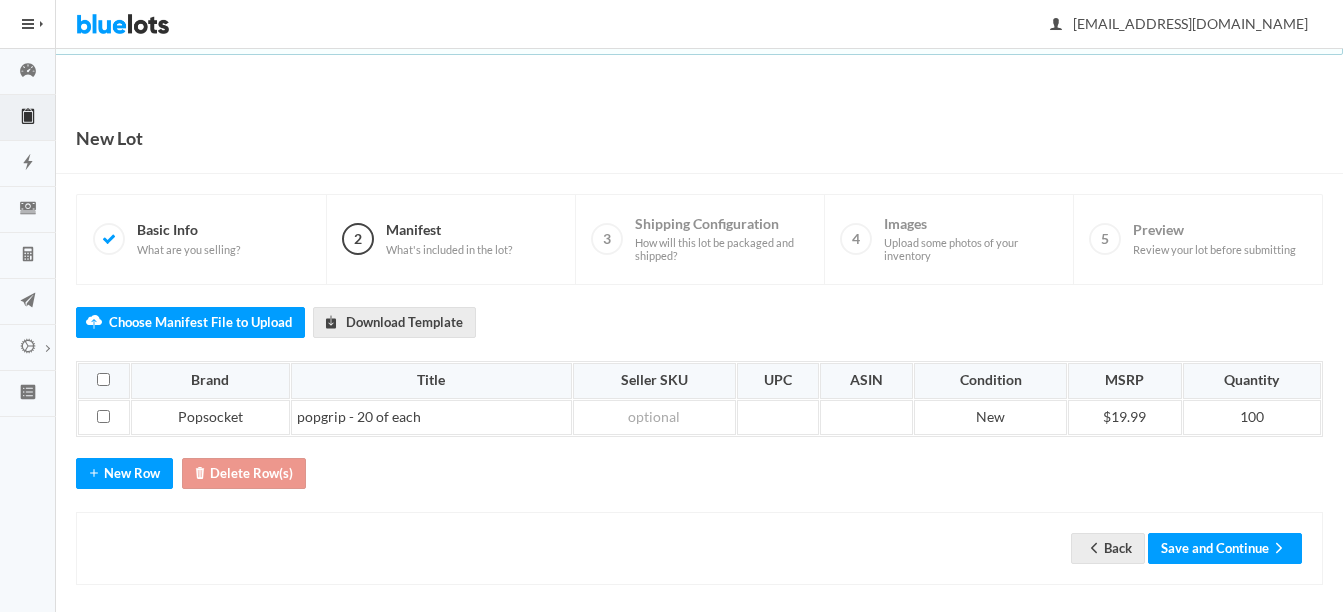 scroll, scrollTop: 0, scrollLeft: 0, axis: both 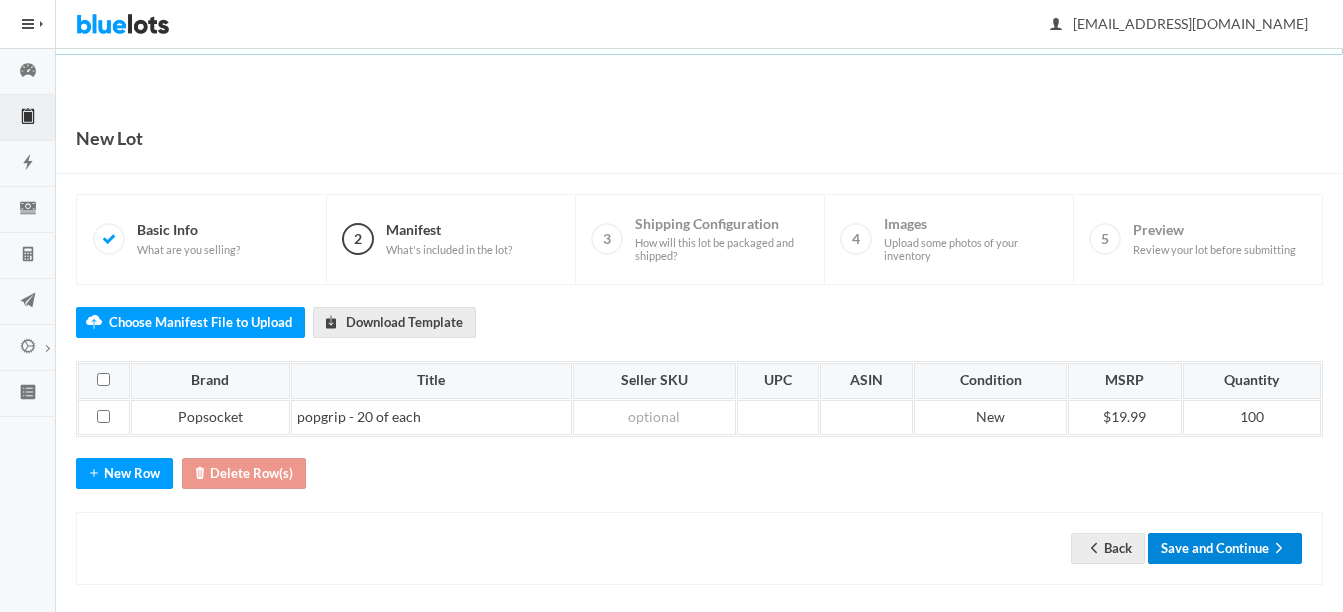 click on "Save and Continue" at bounding box center [1225, 548] 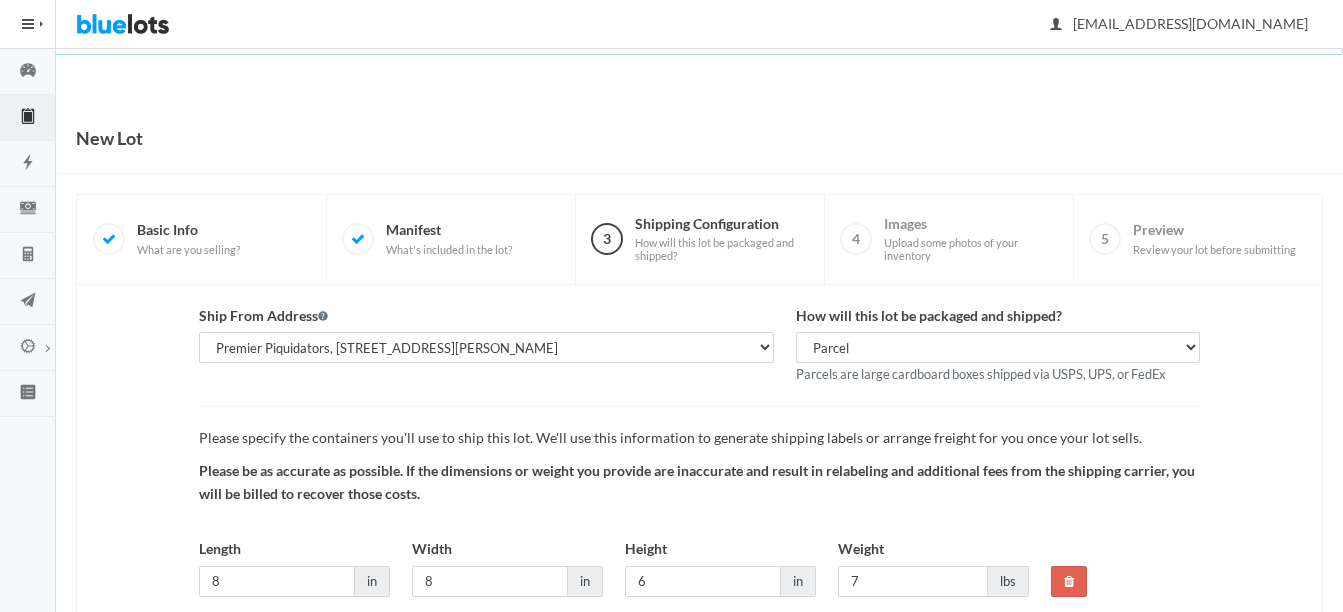 scroll, scrollTop: 147, scrollLeft: 0, axis: vertical 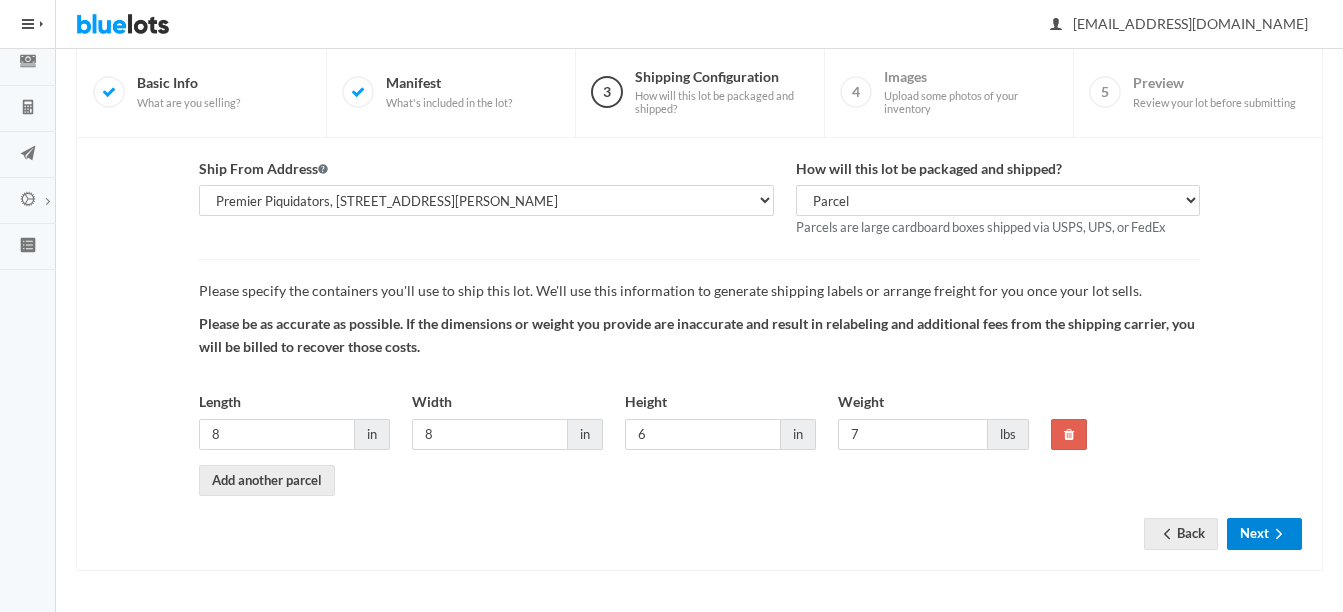 click 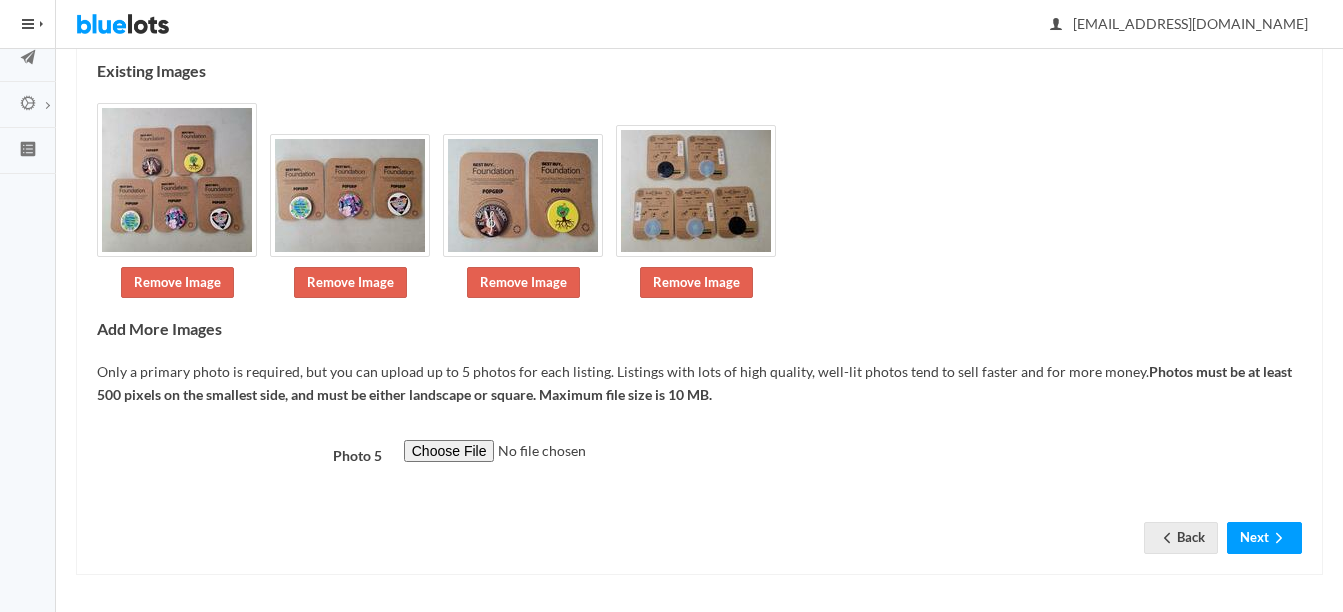 scroll, scrollTop: 247, scrollLeft: 0, axis: vertical 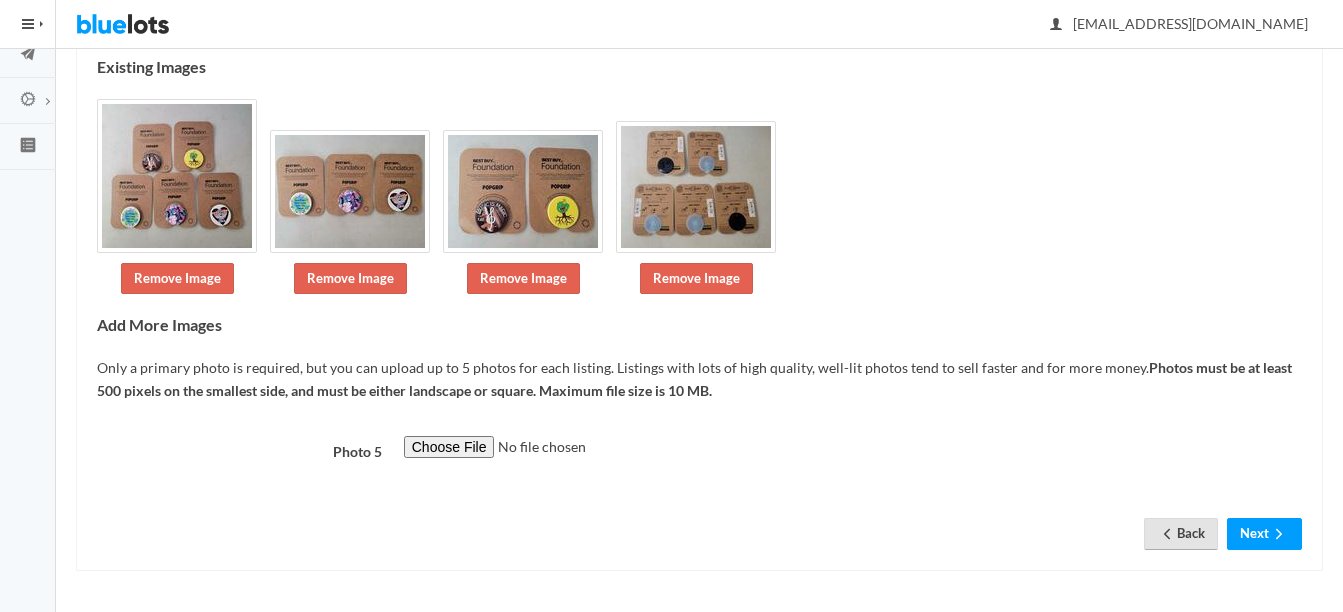 click 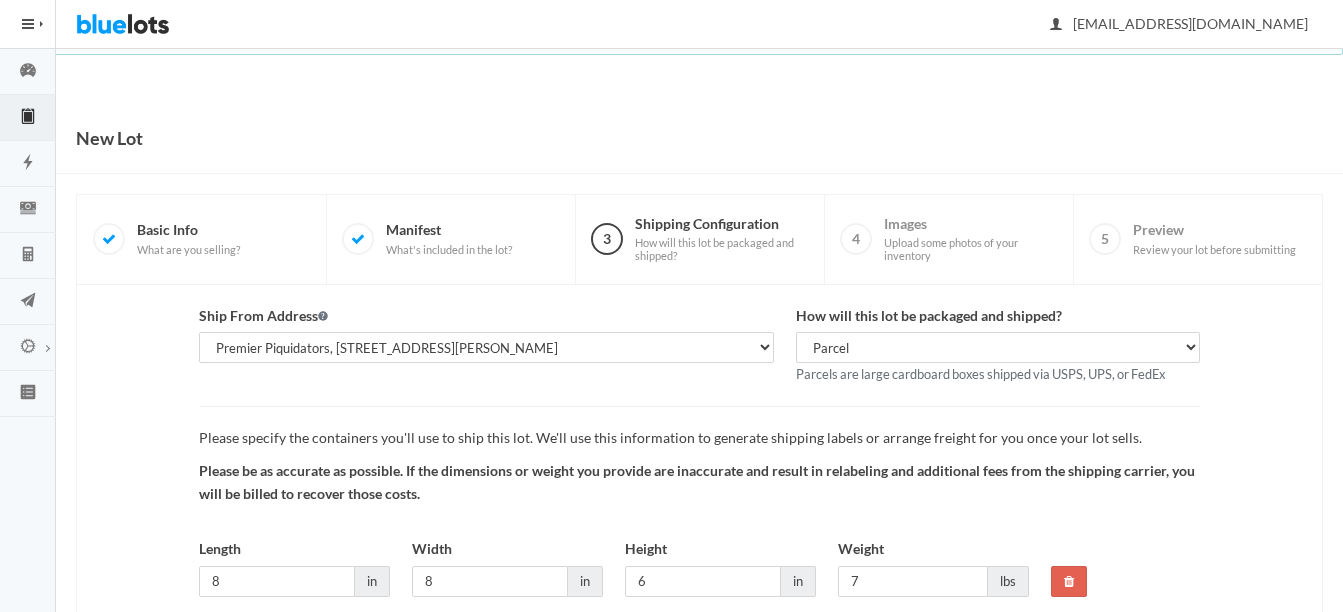 scroll, scrollTop: 0, scrollLeft: 0, axis: both 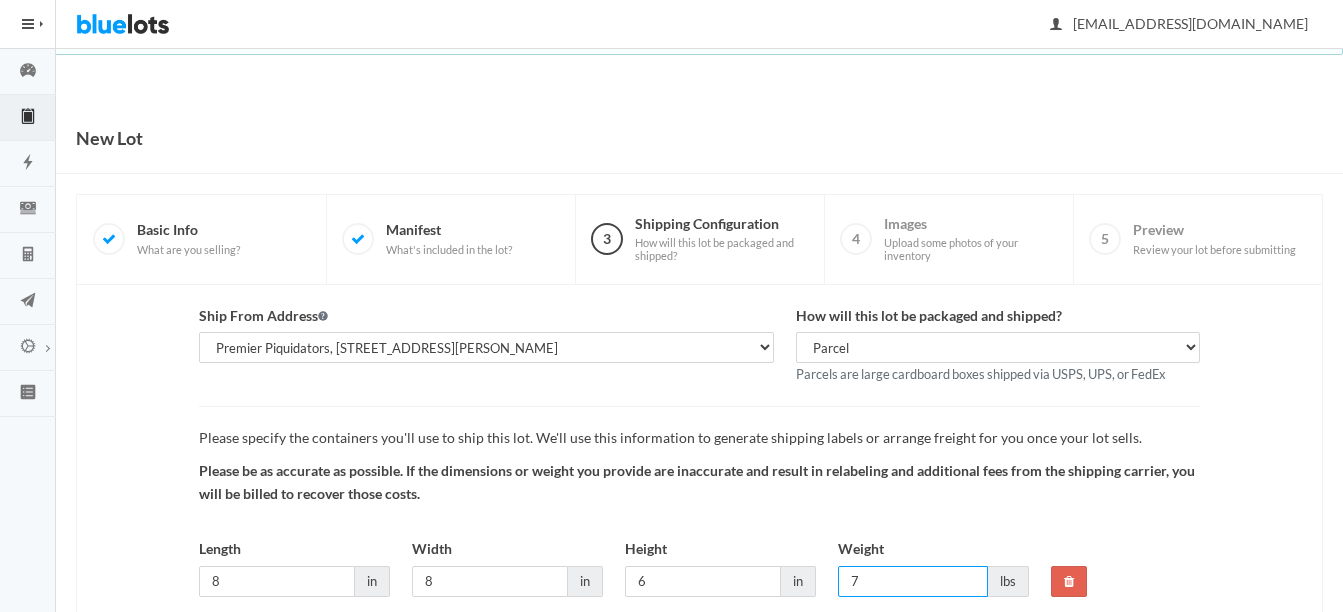 click on "7" at bounding box center [913, 581] 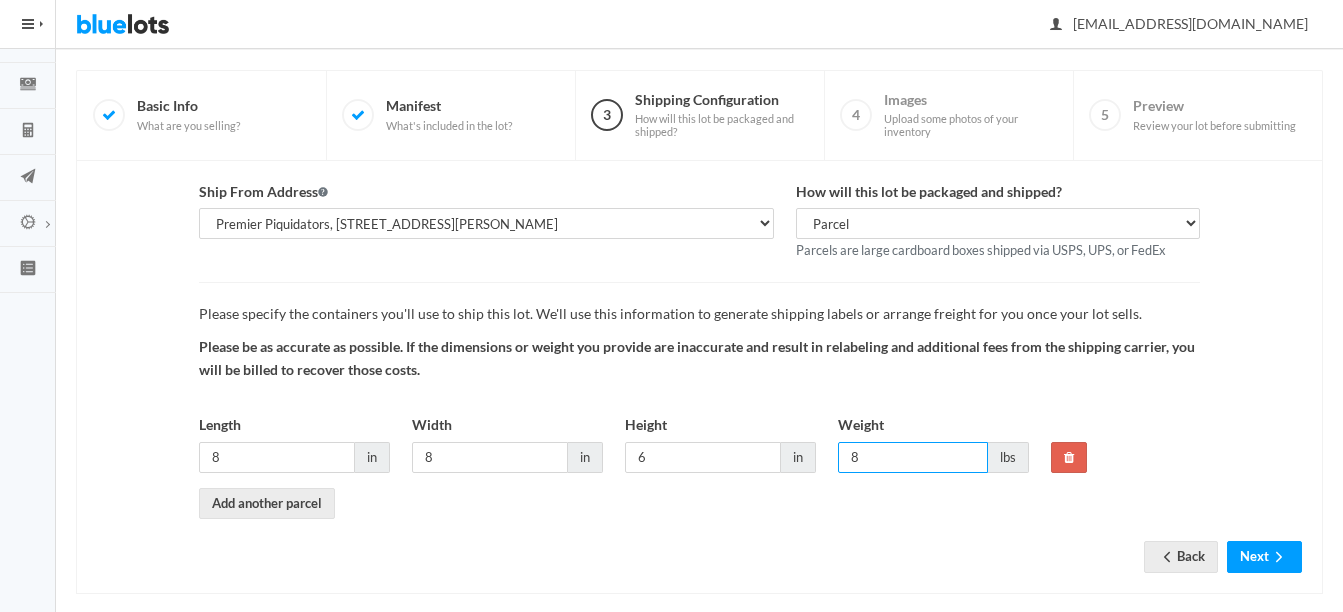 scroll, scrollTop: 147, scrollLeft: 0, axis: vertical 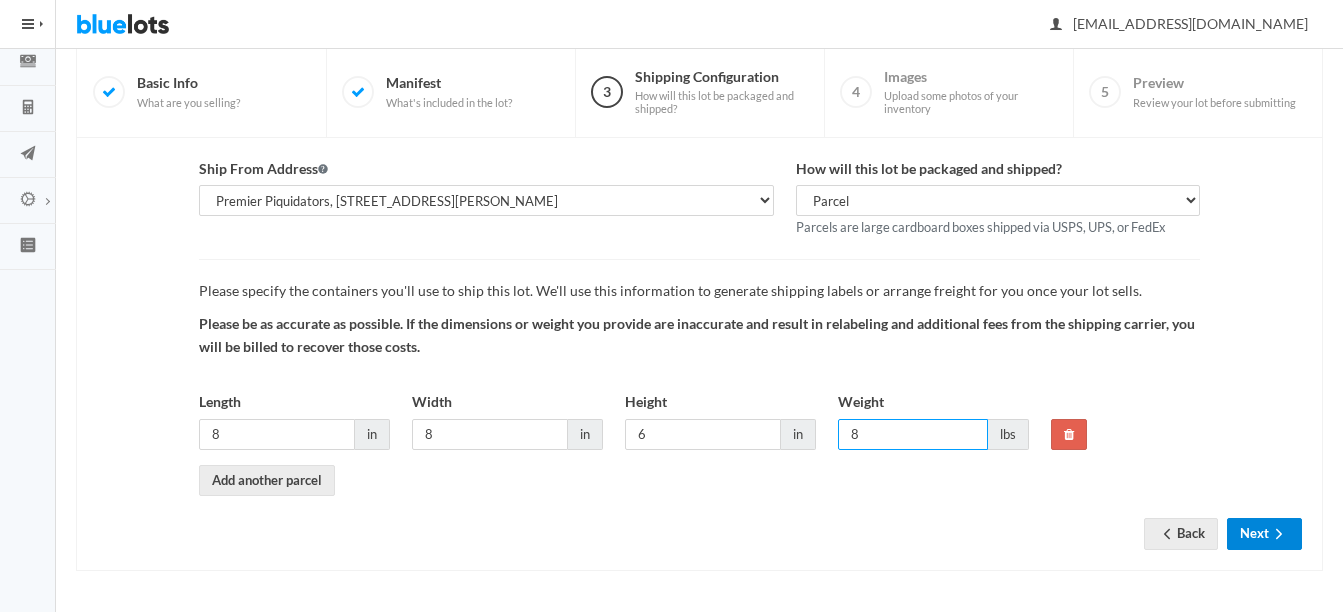 type on "8" 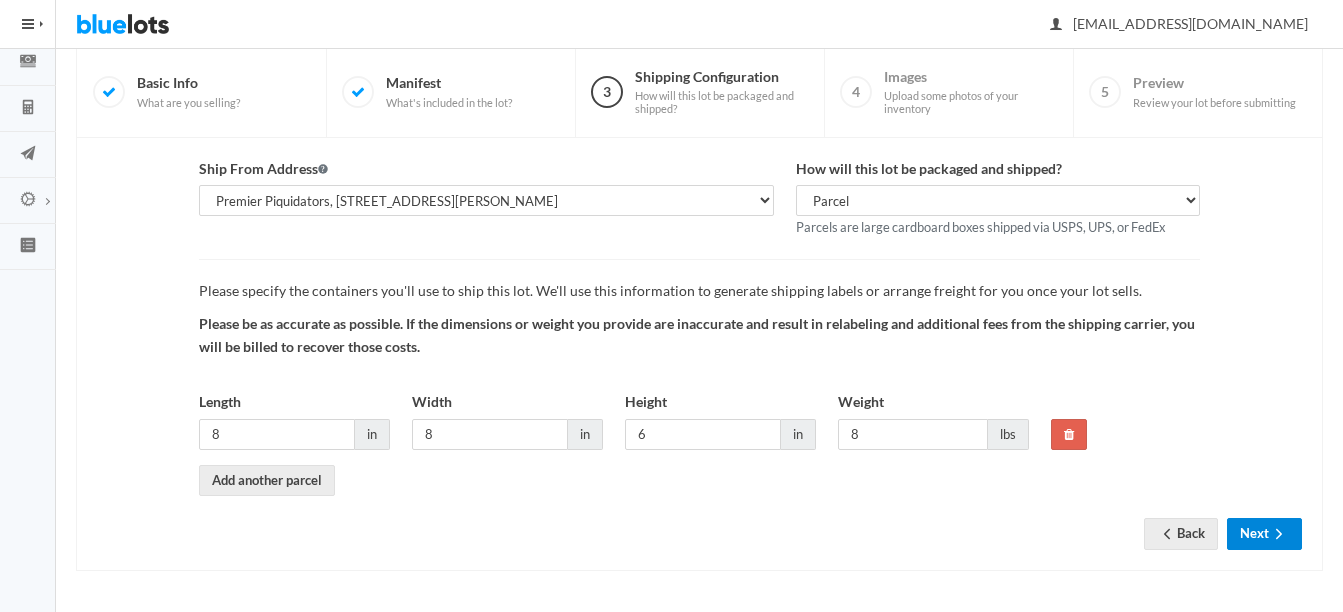 click on "Next" at bounding box center (1264, 533) 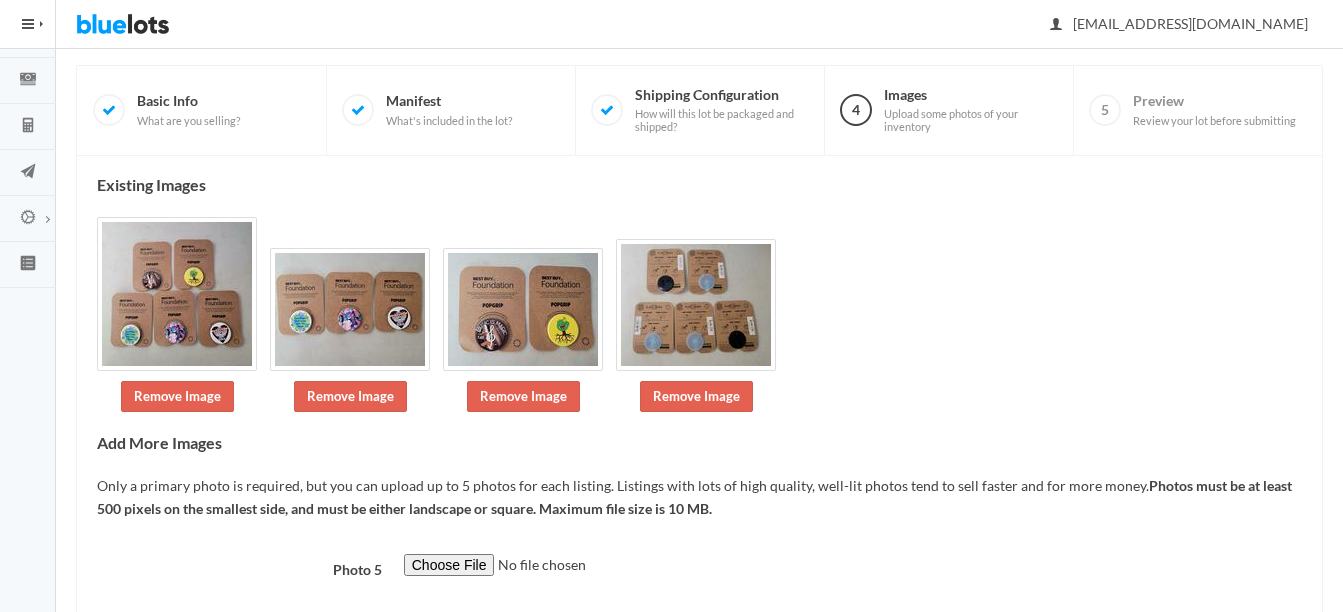 scroll, scrollTop: 247, scrollLeft: 0, axis: vertical 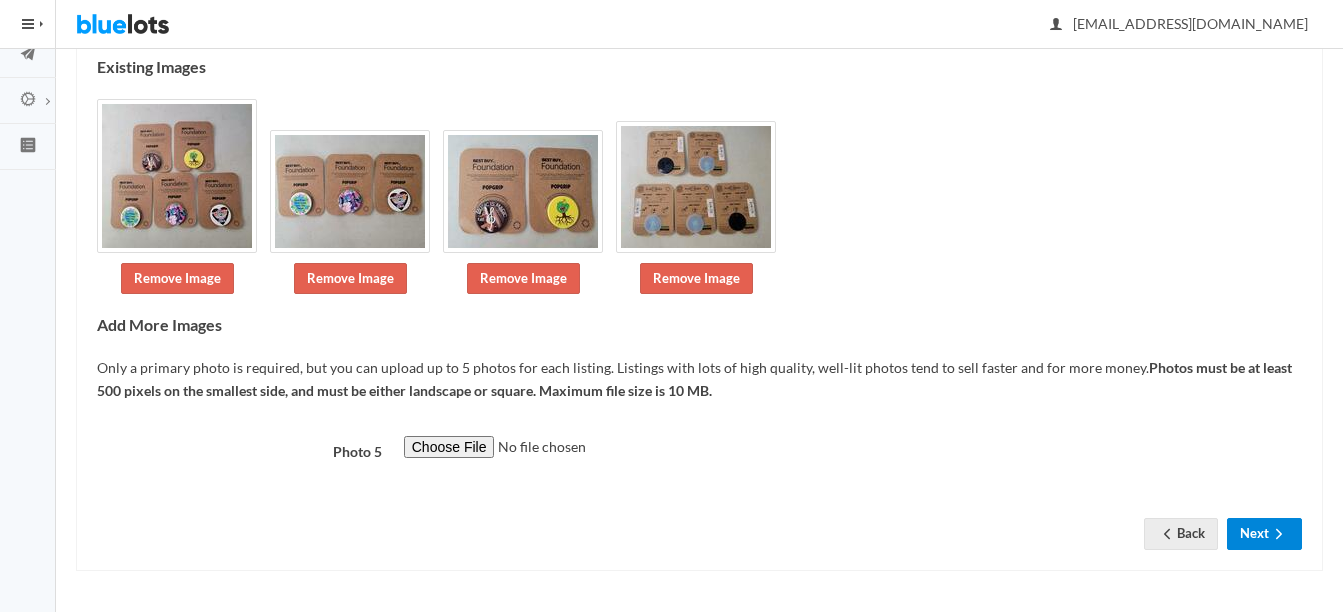 click on "Next" at bounding box center (1264, 533) 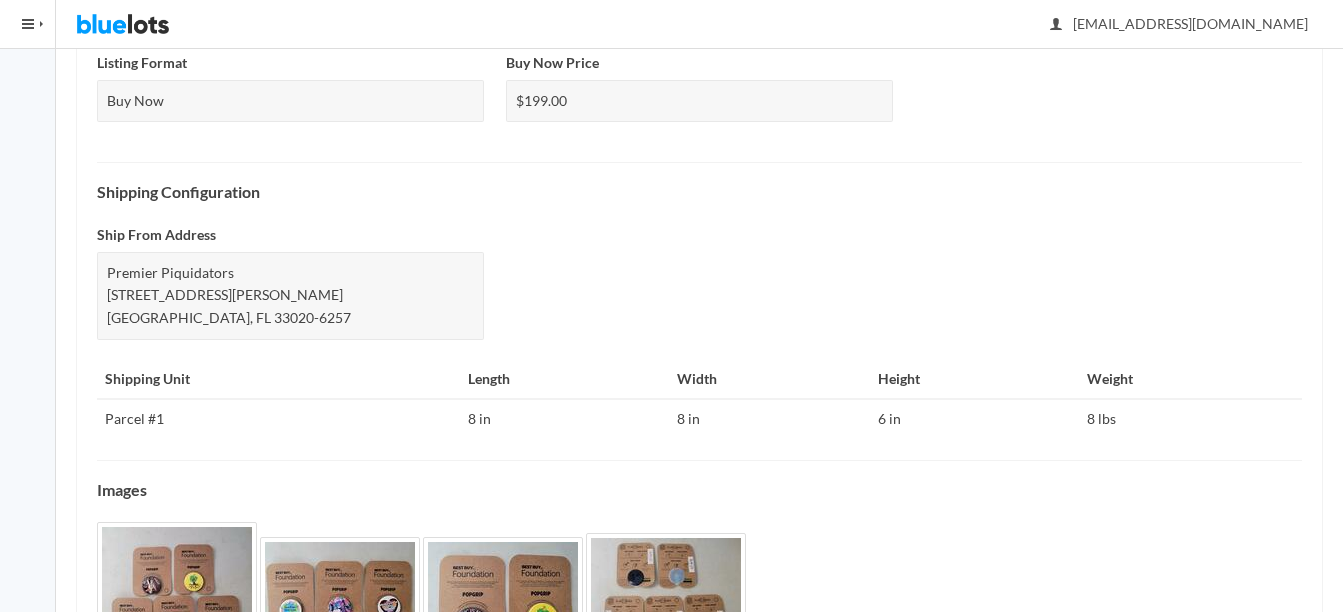 scroll, scrollTop: 859, scrollLeft: 0, axis: vertical 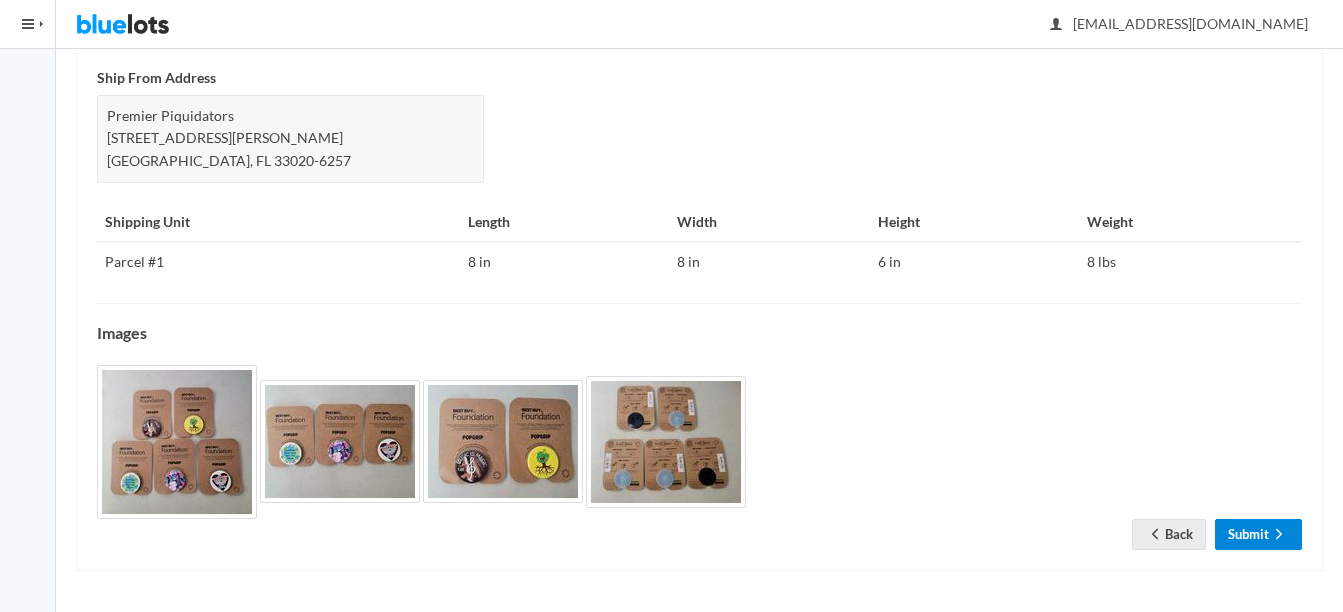 click on "Submit" at bounding box center (1258, 534) 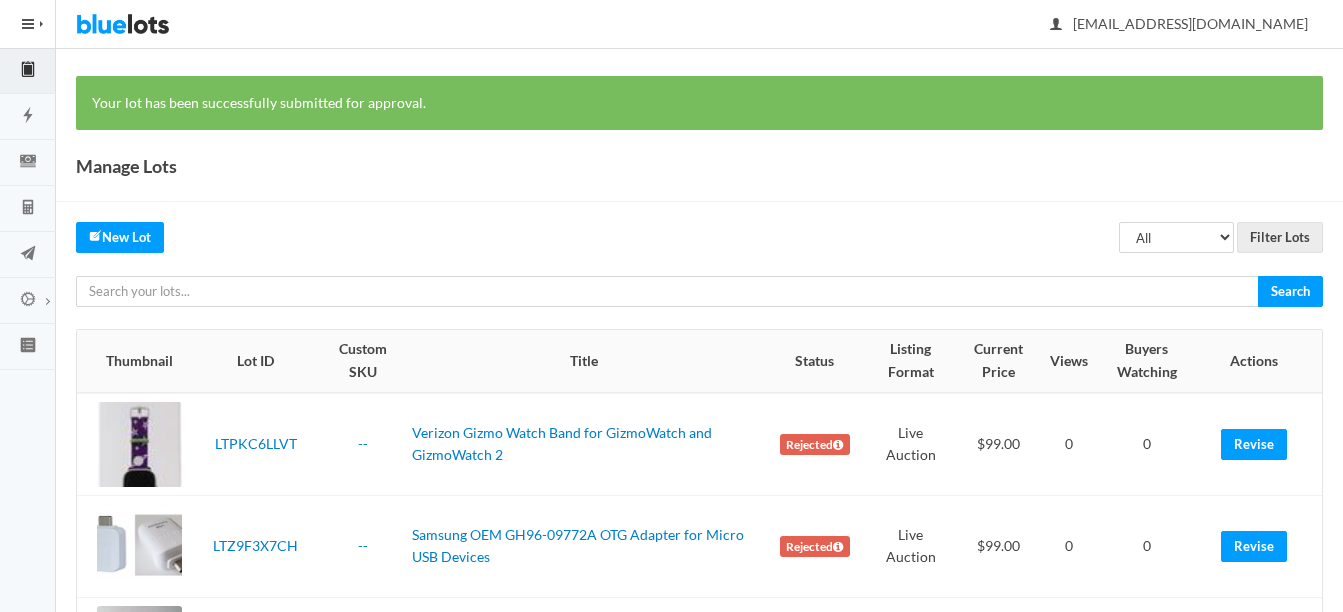 scroll, scrollTop: 0, scrollLeft: 0, axis: both 